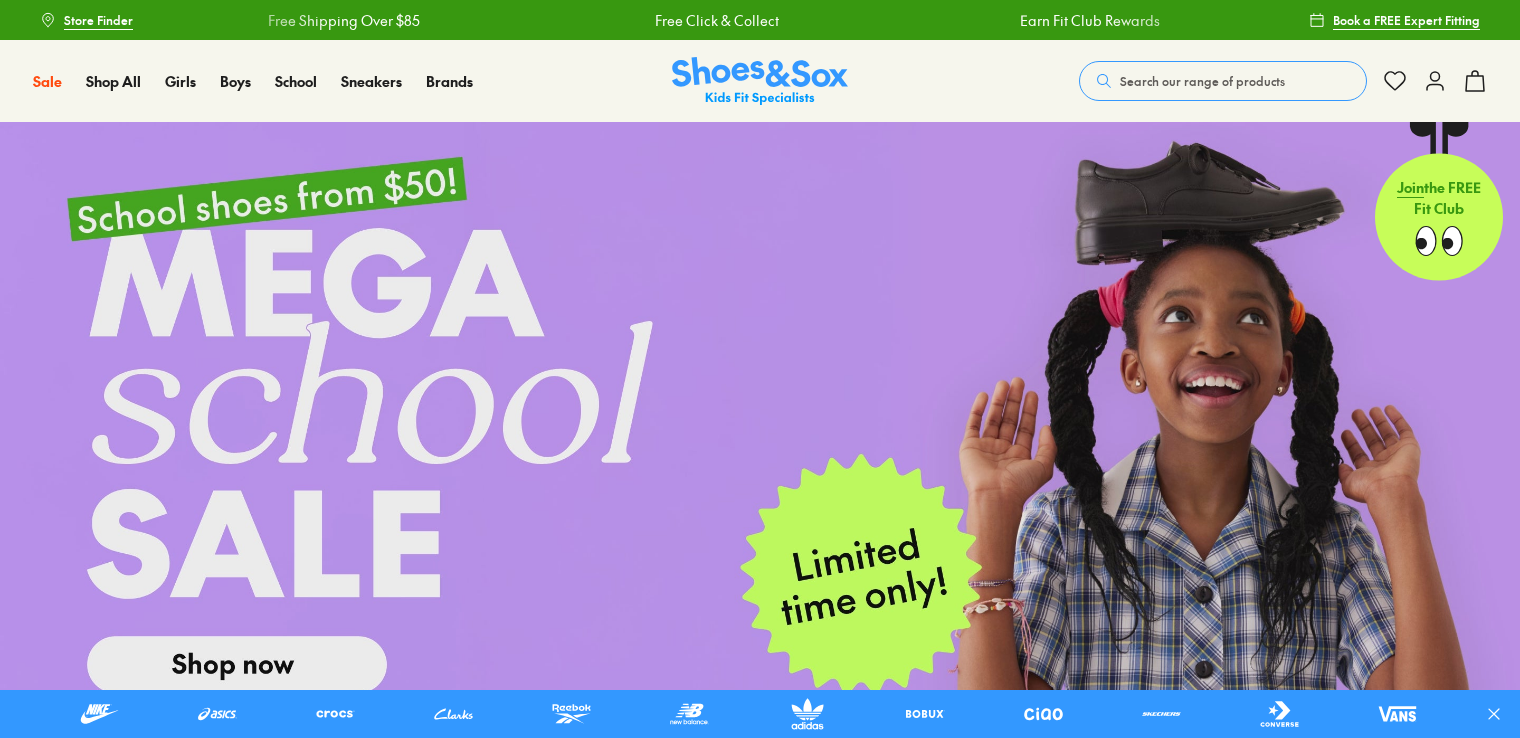 scroll, scrollTop: 0, scrollLeft: 0, axis: both 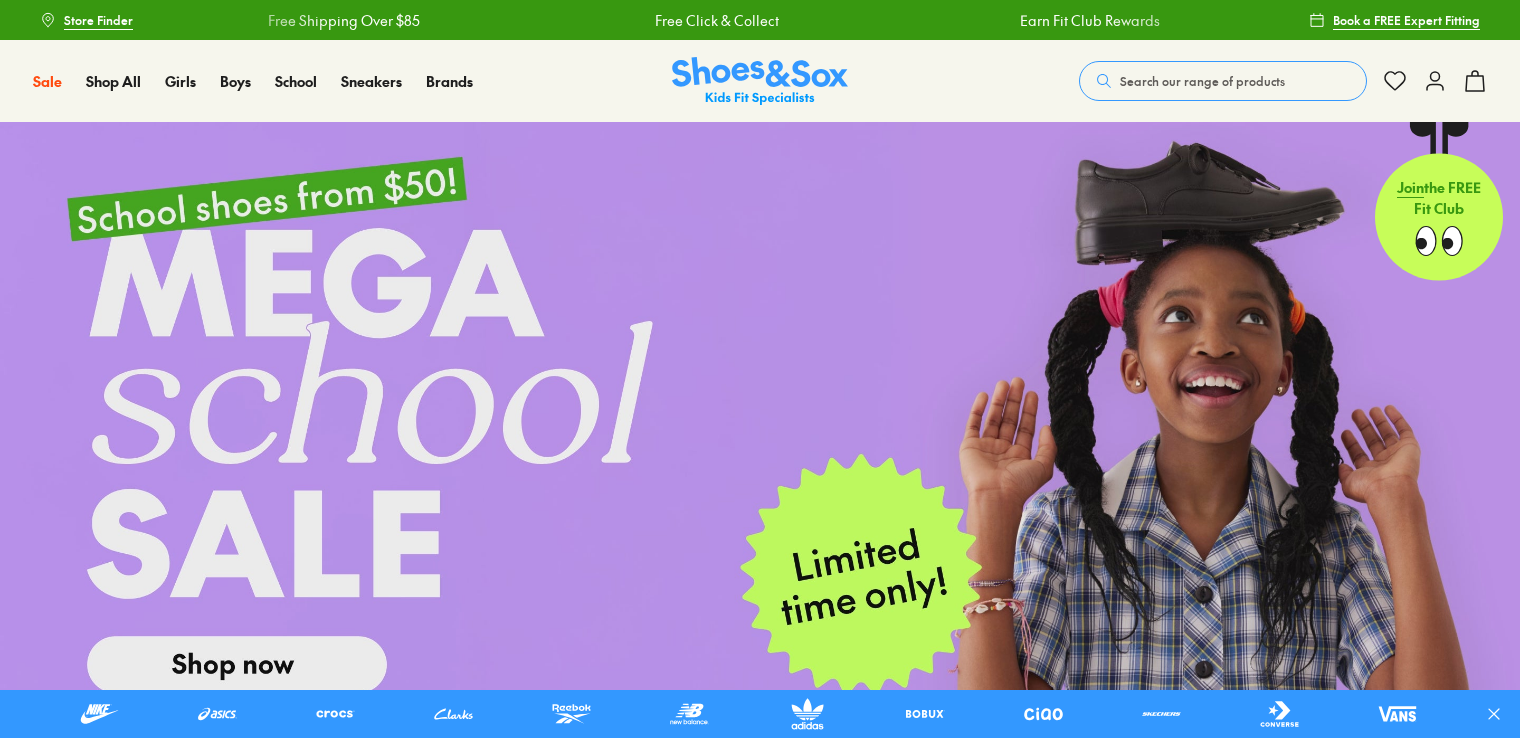 click on "Search our range of products" at bounding box center [1202, 81] 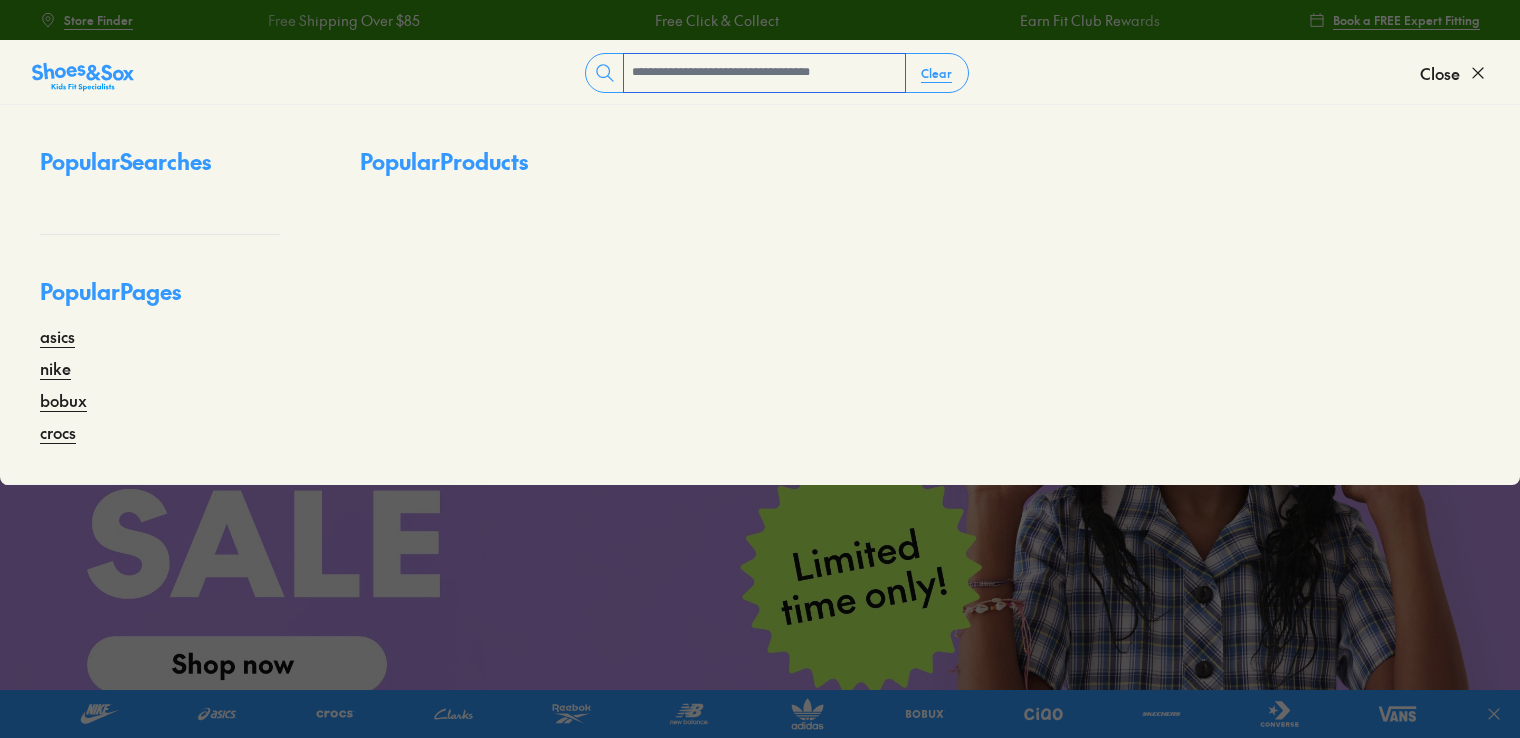 scroll, scrollTop: 0, scrollLeft: 0, axis: both 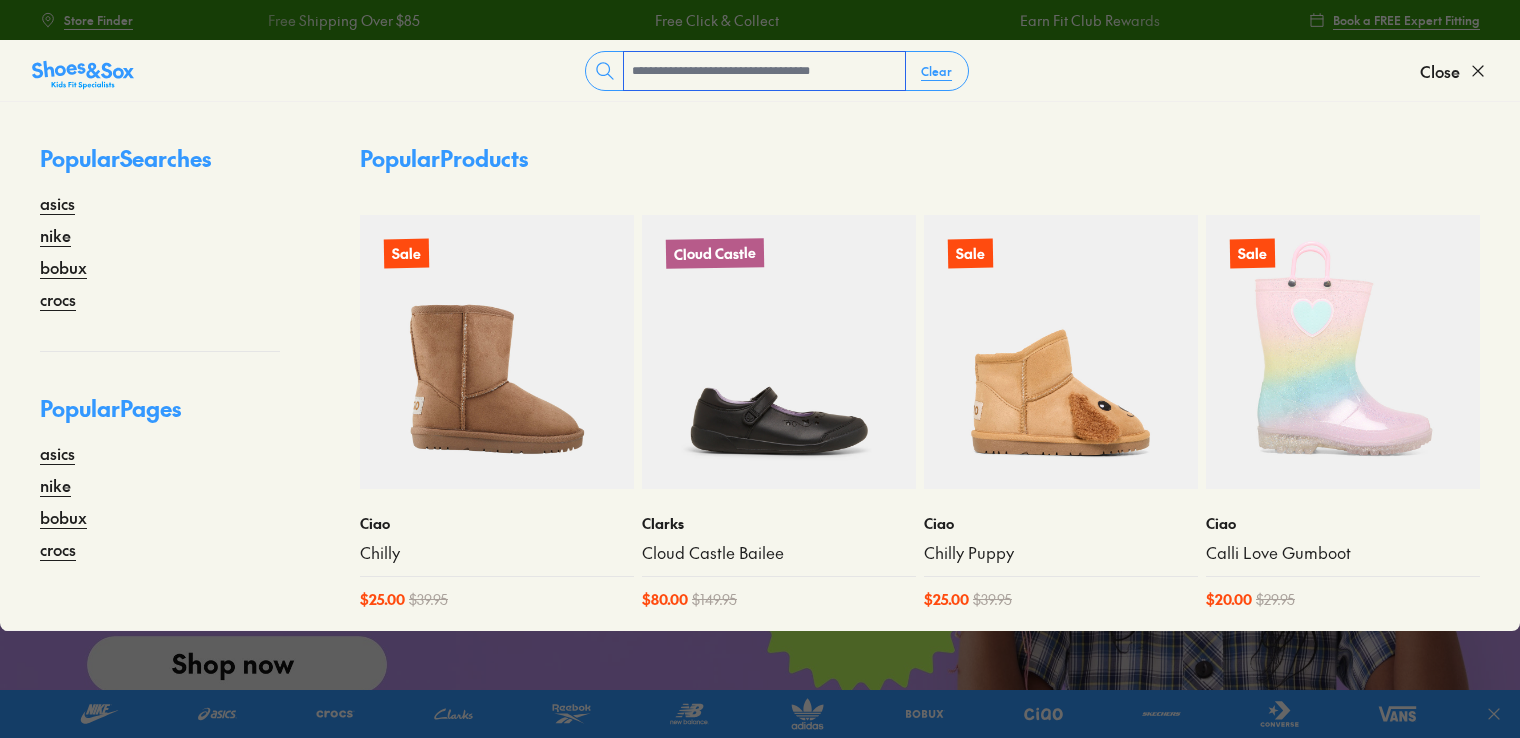 click at bounding box center (764, 71) 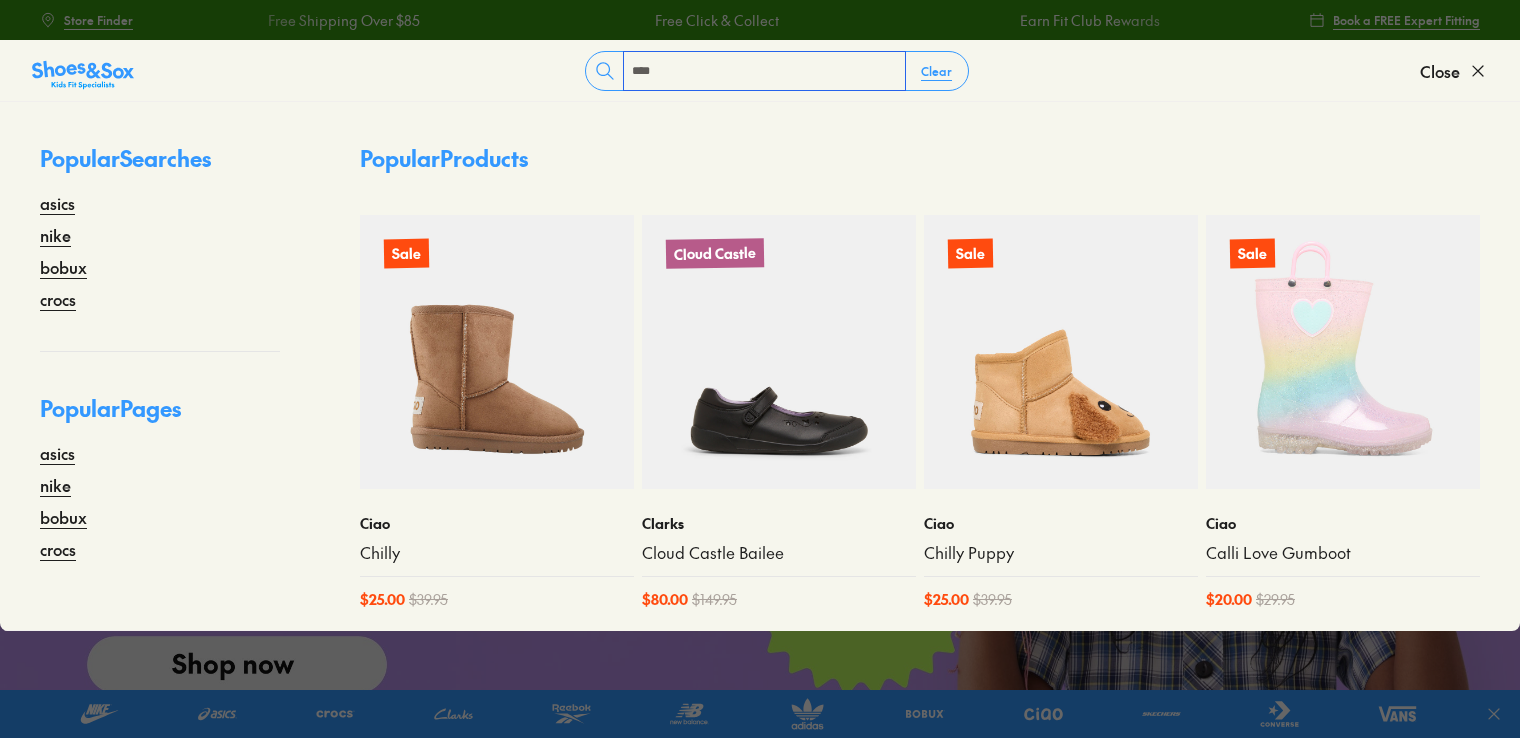 type on "****" 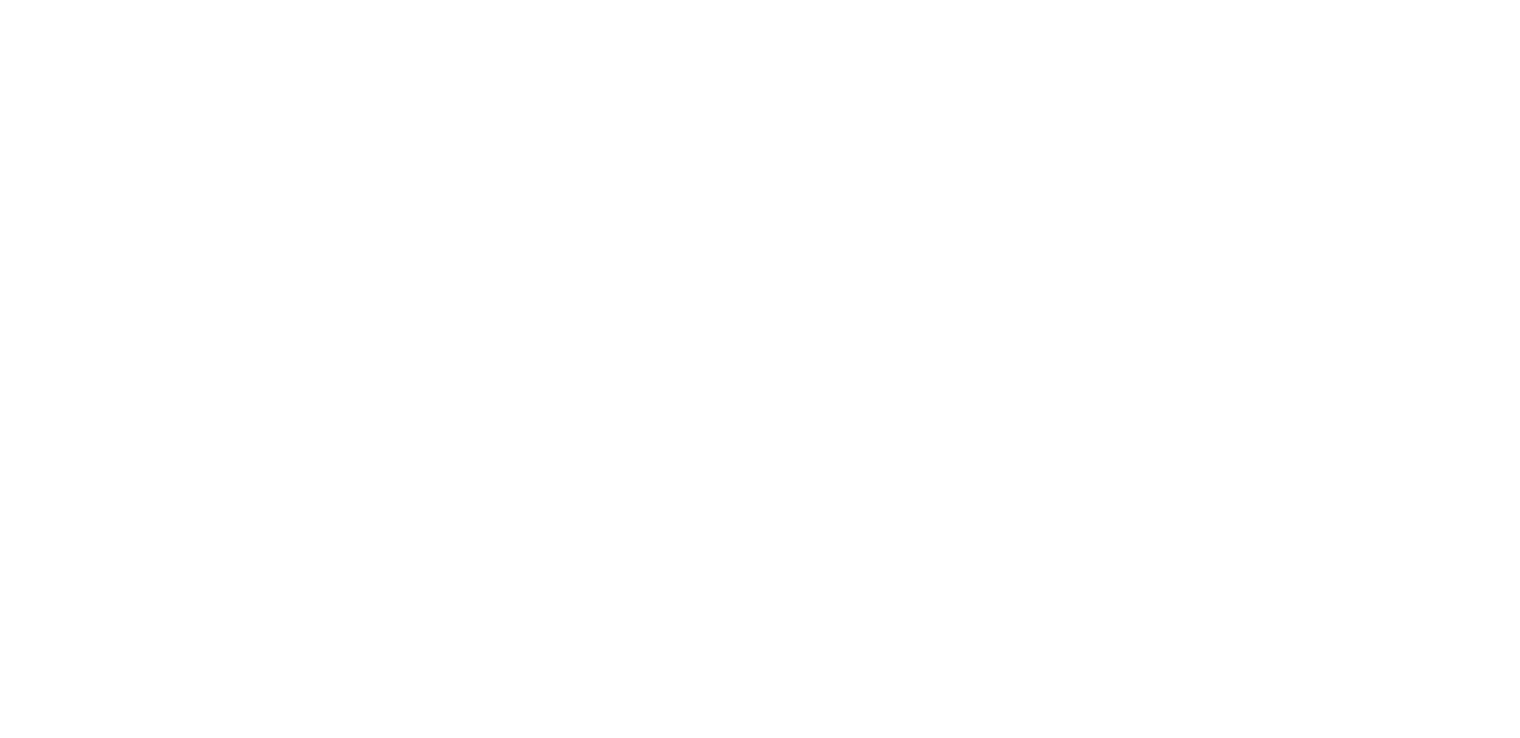 click at bounding box center (20, 220) 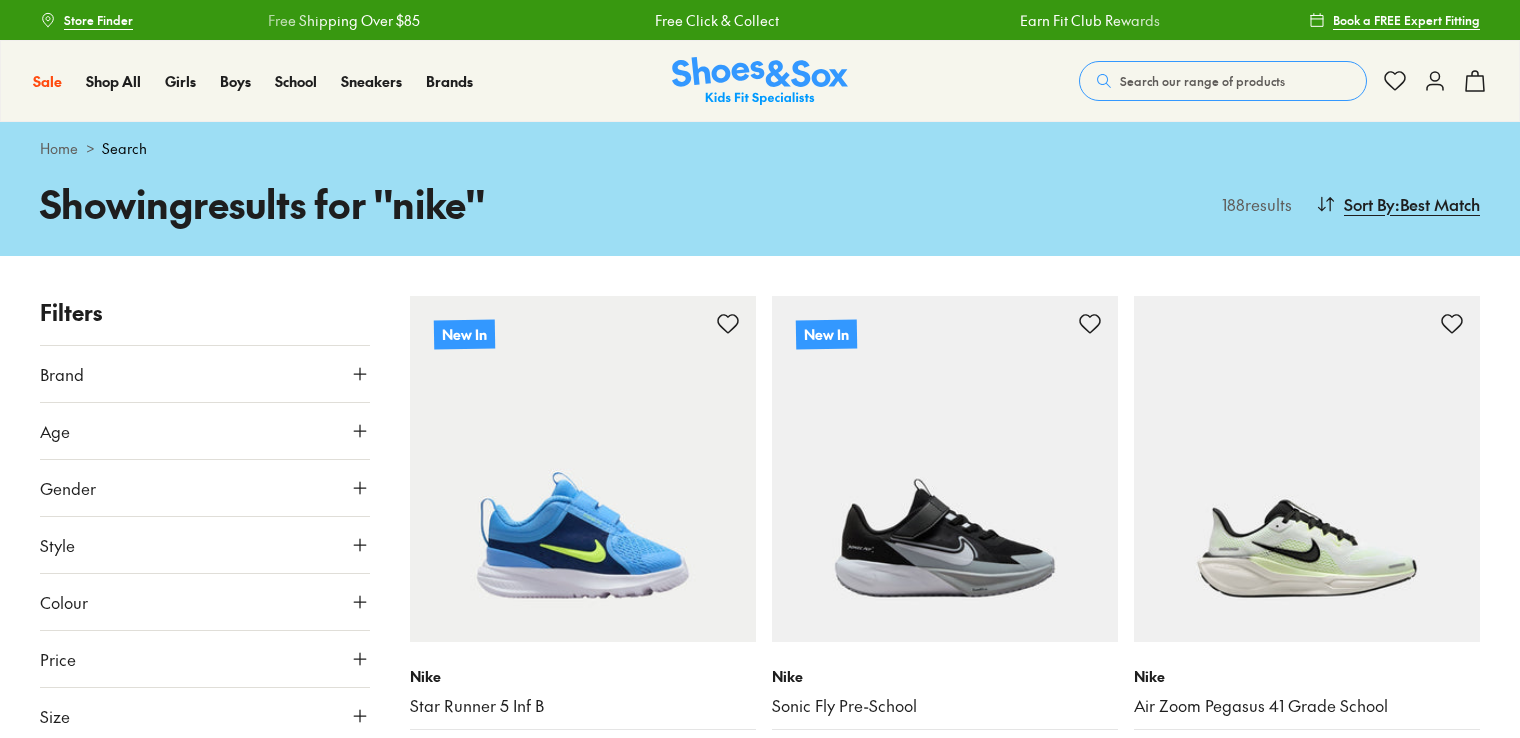scroll, scrollTop: 0, scrollLeft: 0, axis: both 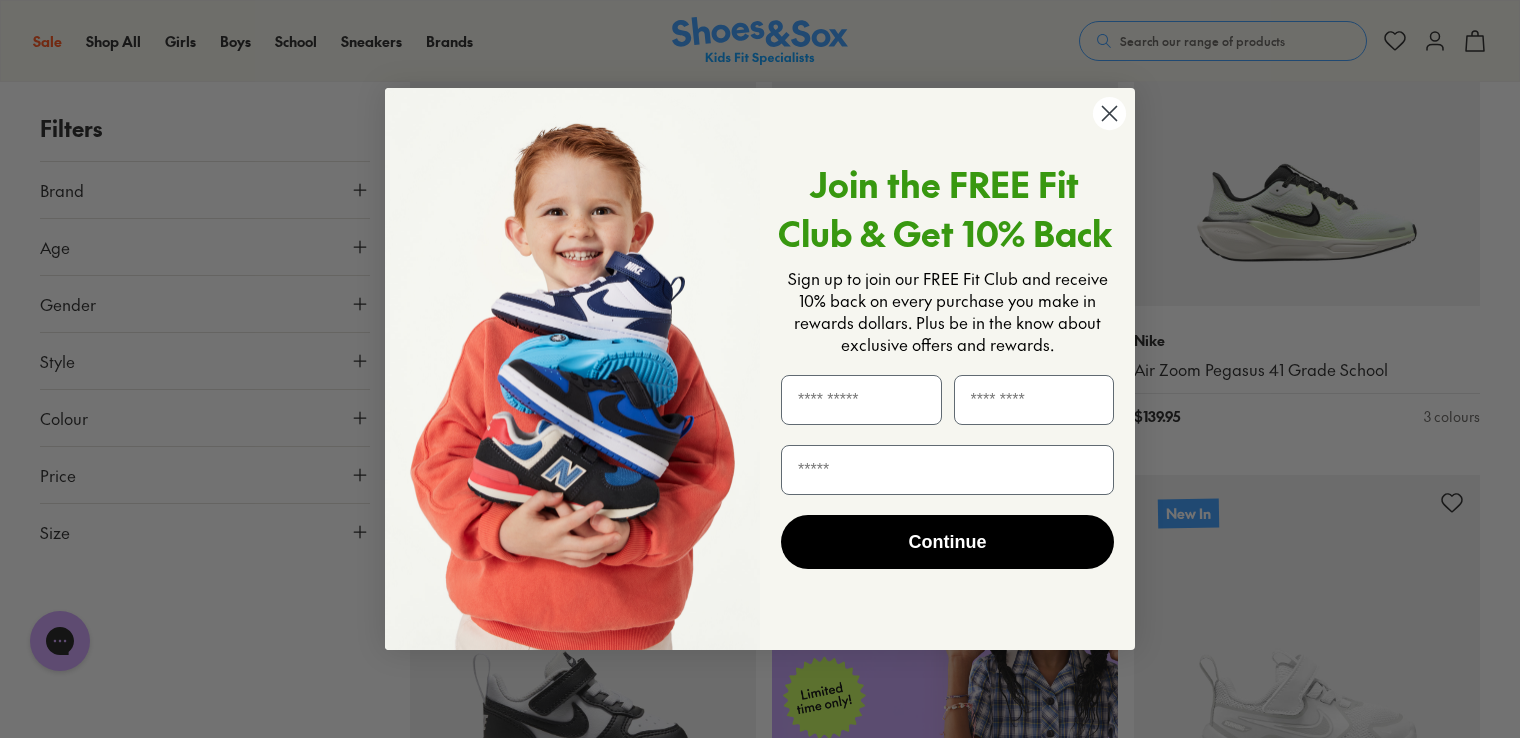 click 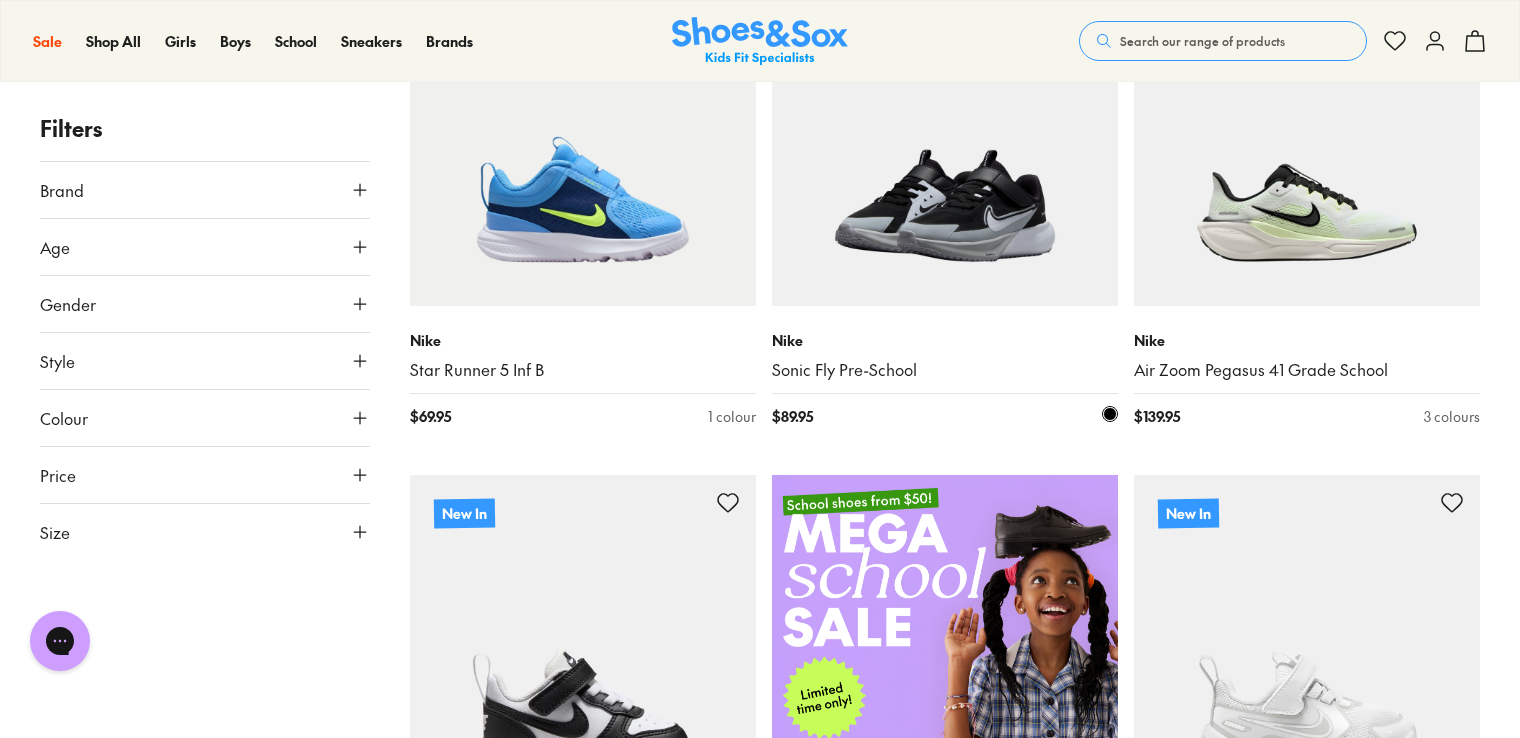 click at bounding box center [945, 133] 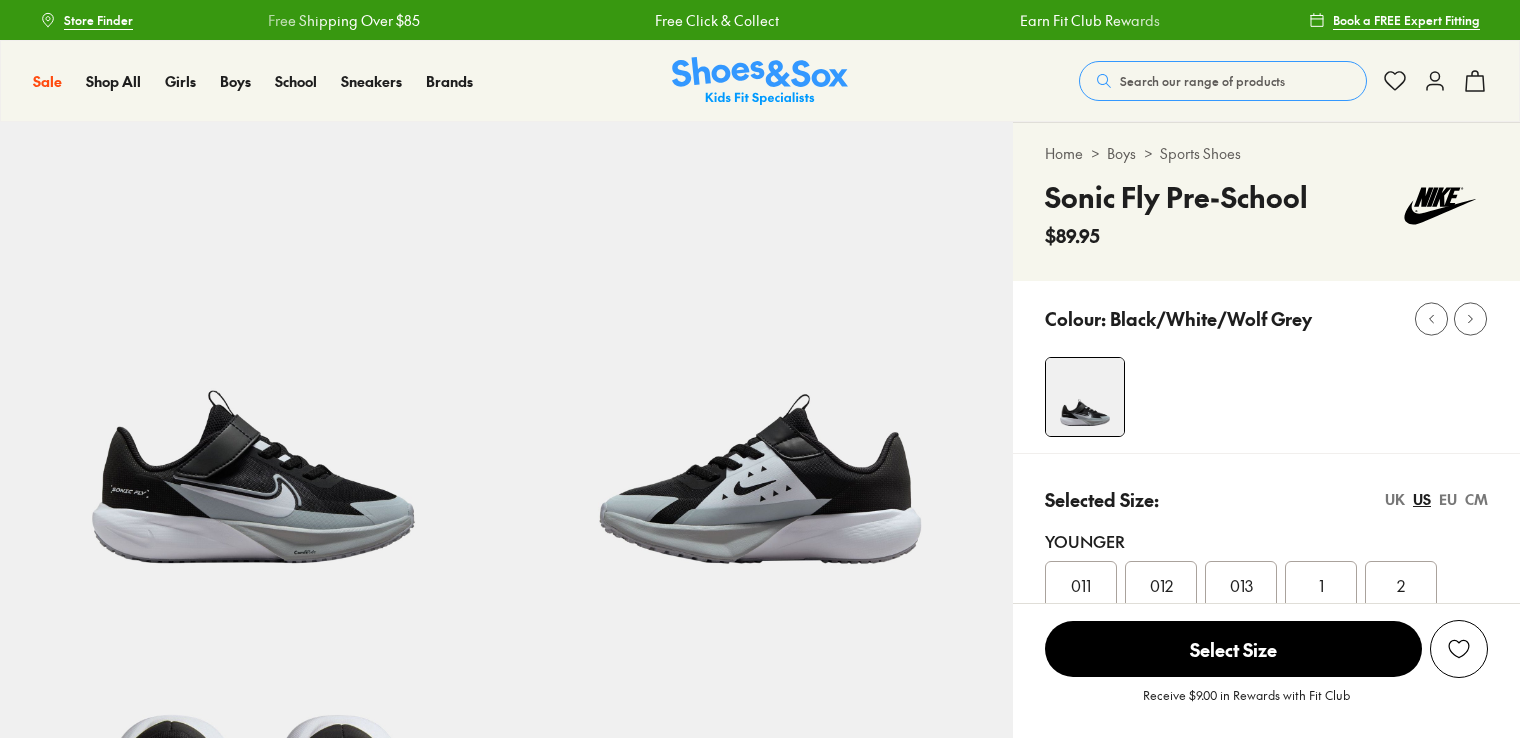 scroll, scrollTop: 0, scrollLeft: 0, axis: both 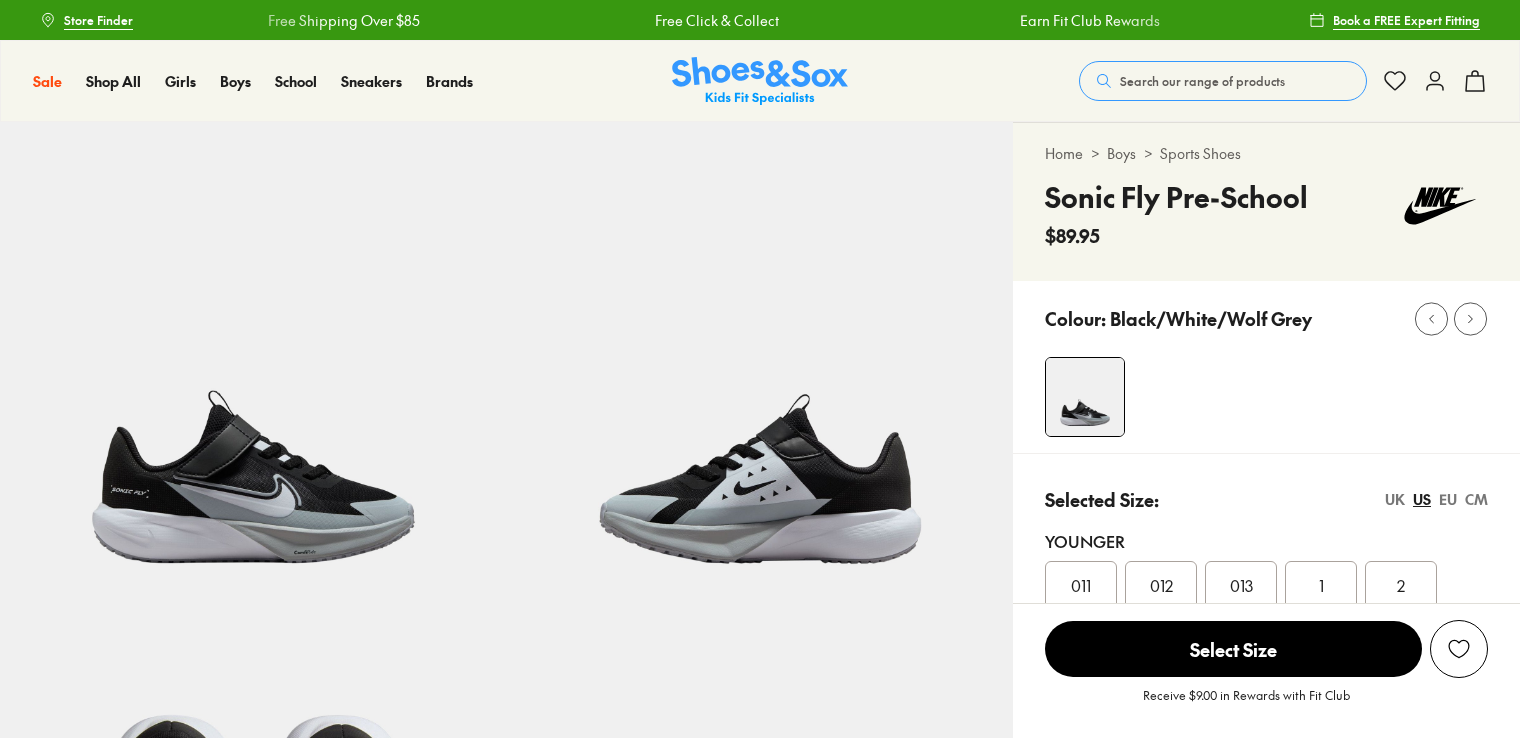 select on "*" 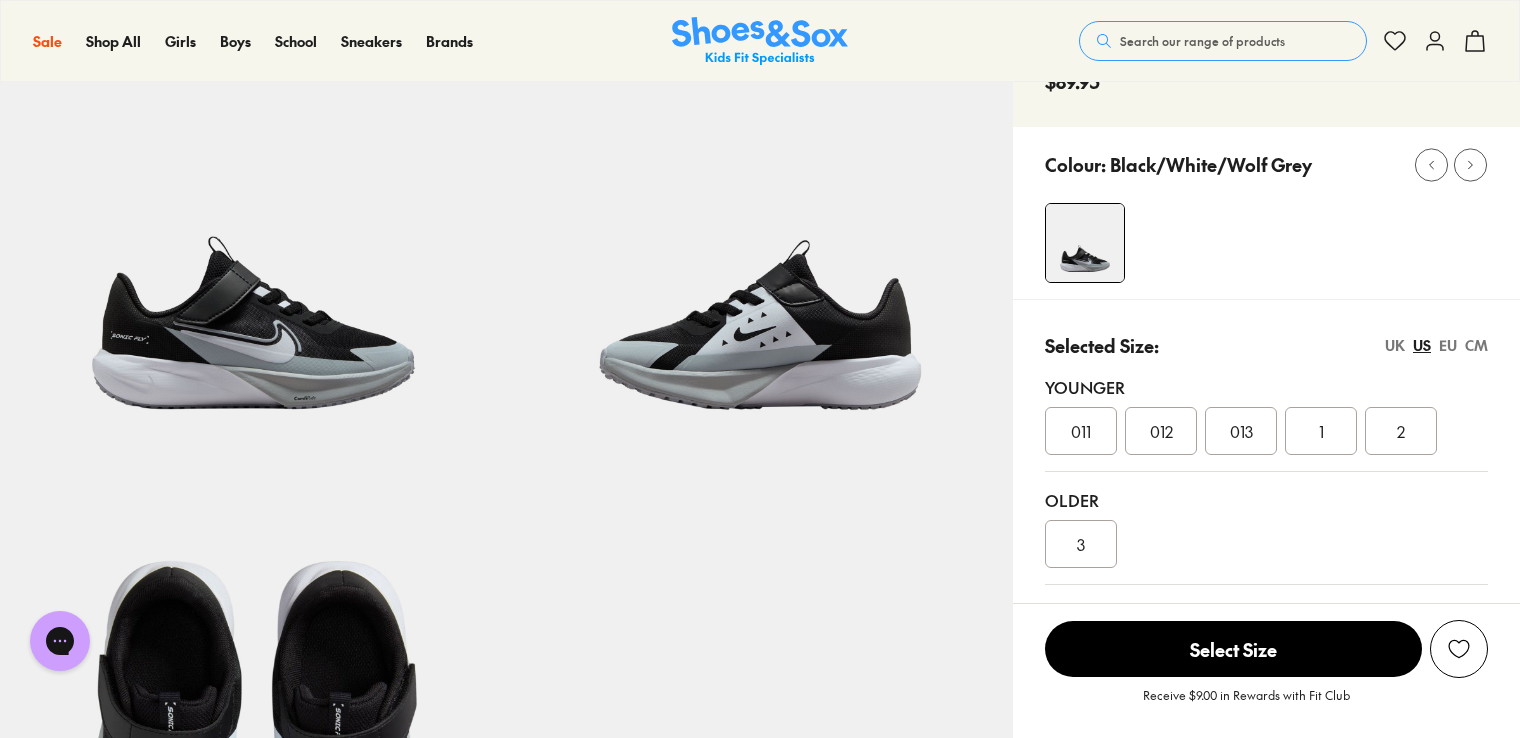 scroll, scrollTop: 0, scrollLeft: 0, axis: both 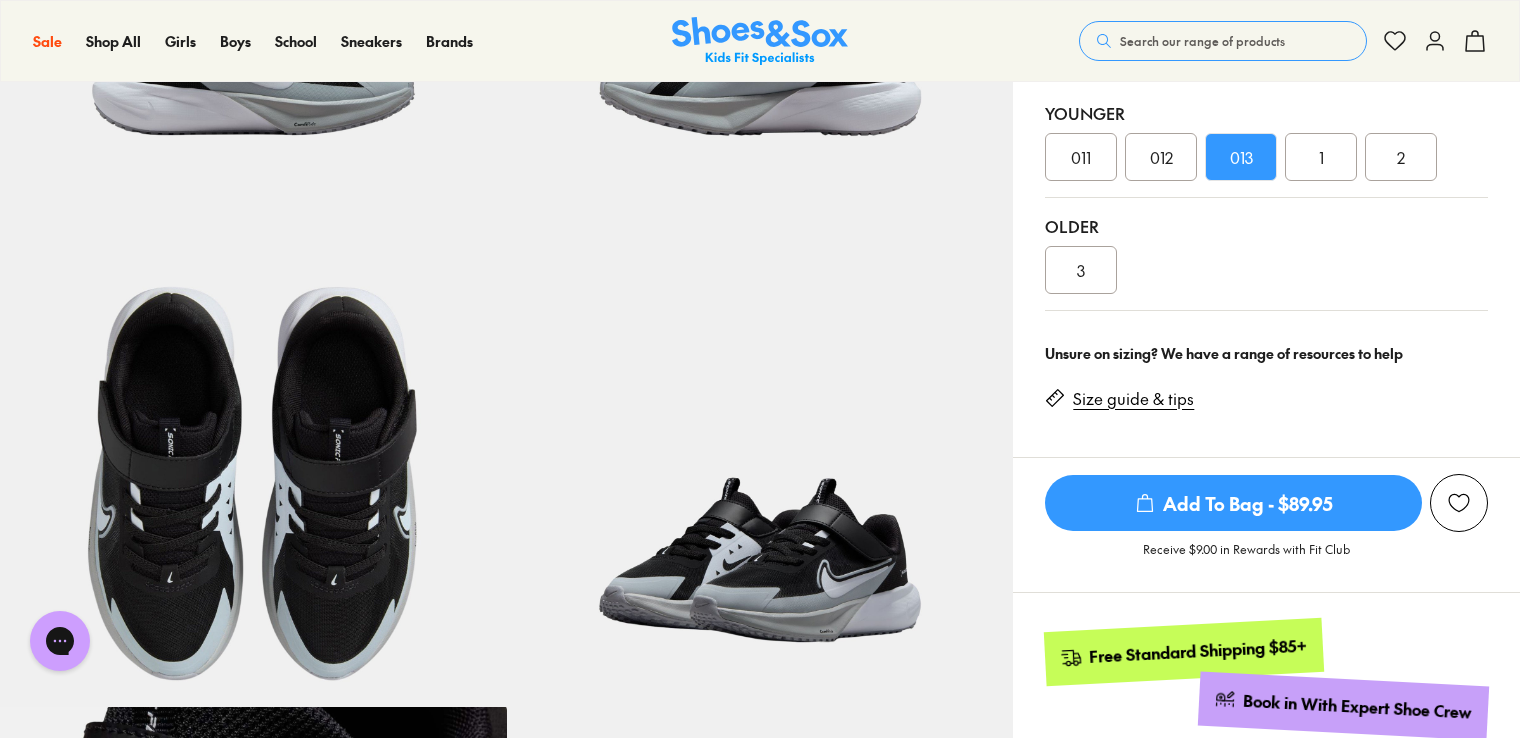 click on "Add To Bag - $89.95" at bounding box center (1233, 503) 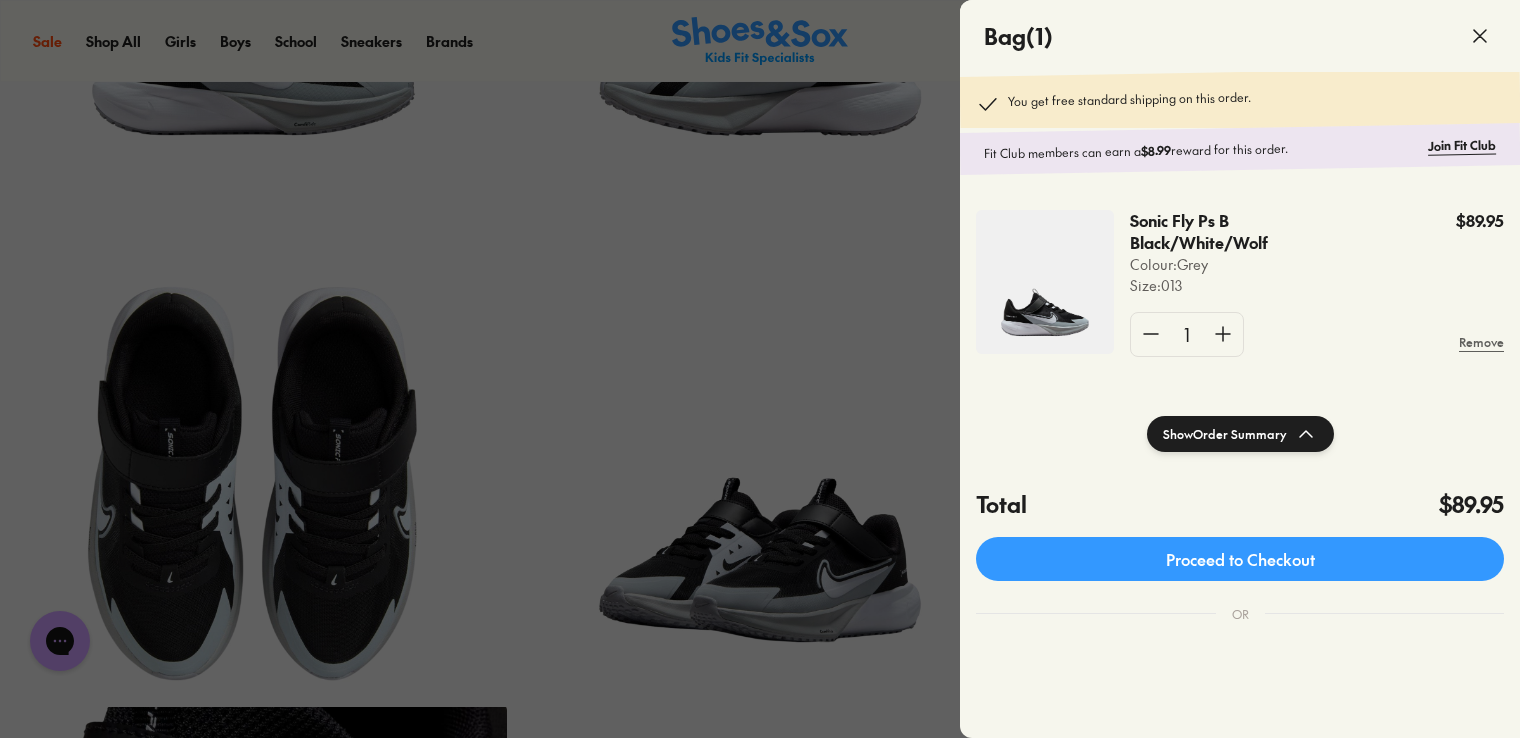 scroll, scrollTop: 2, scrollLeft: 0, axis: vertical 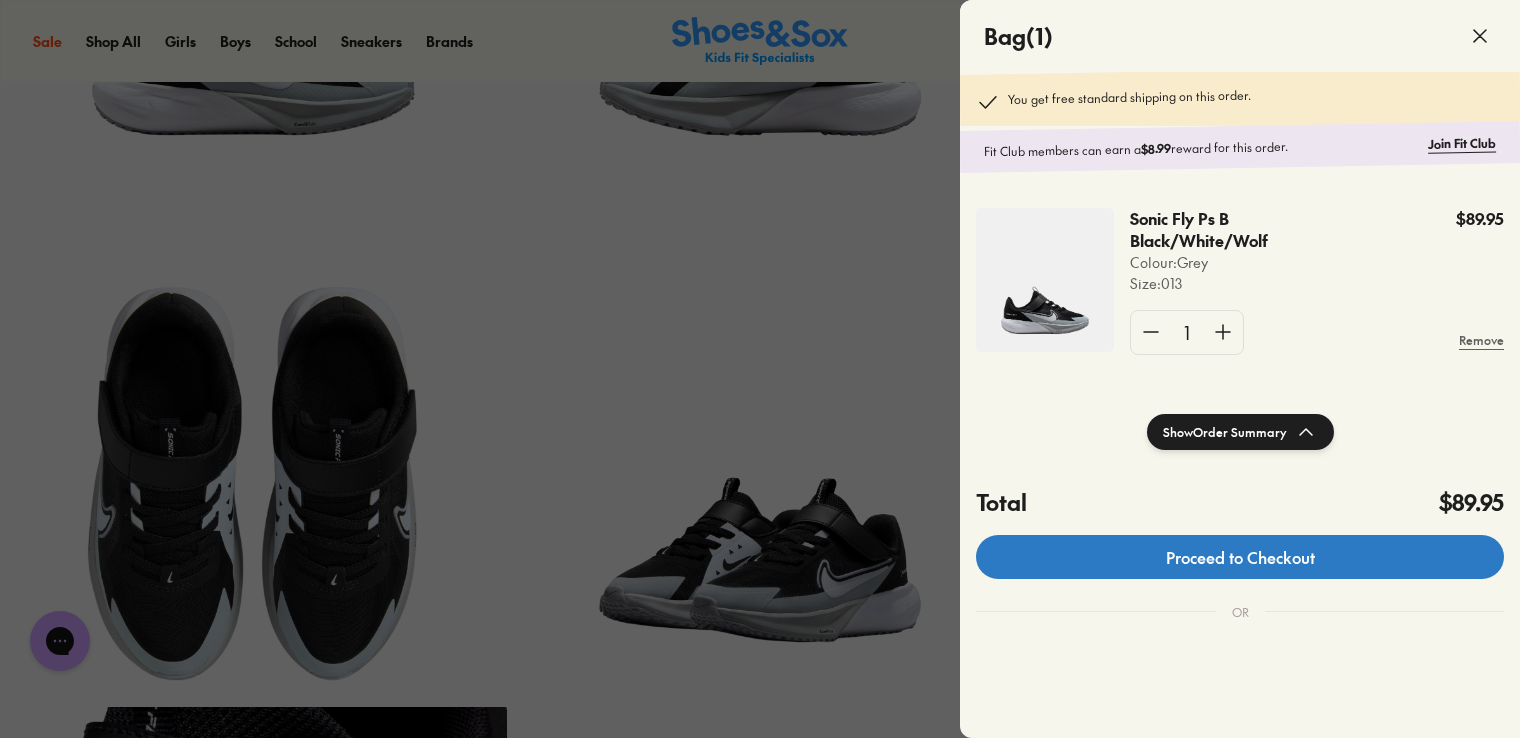 click on "Proceed to Checkout" 